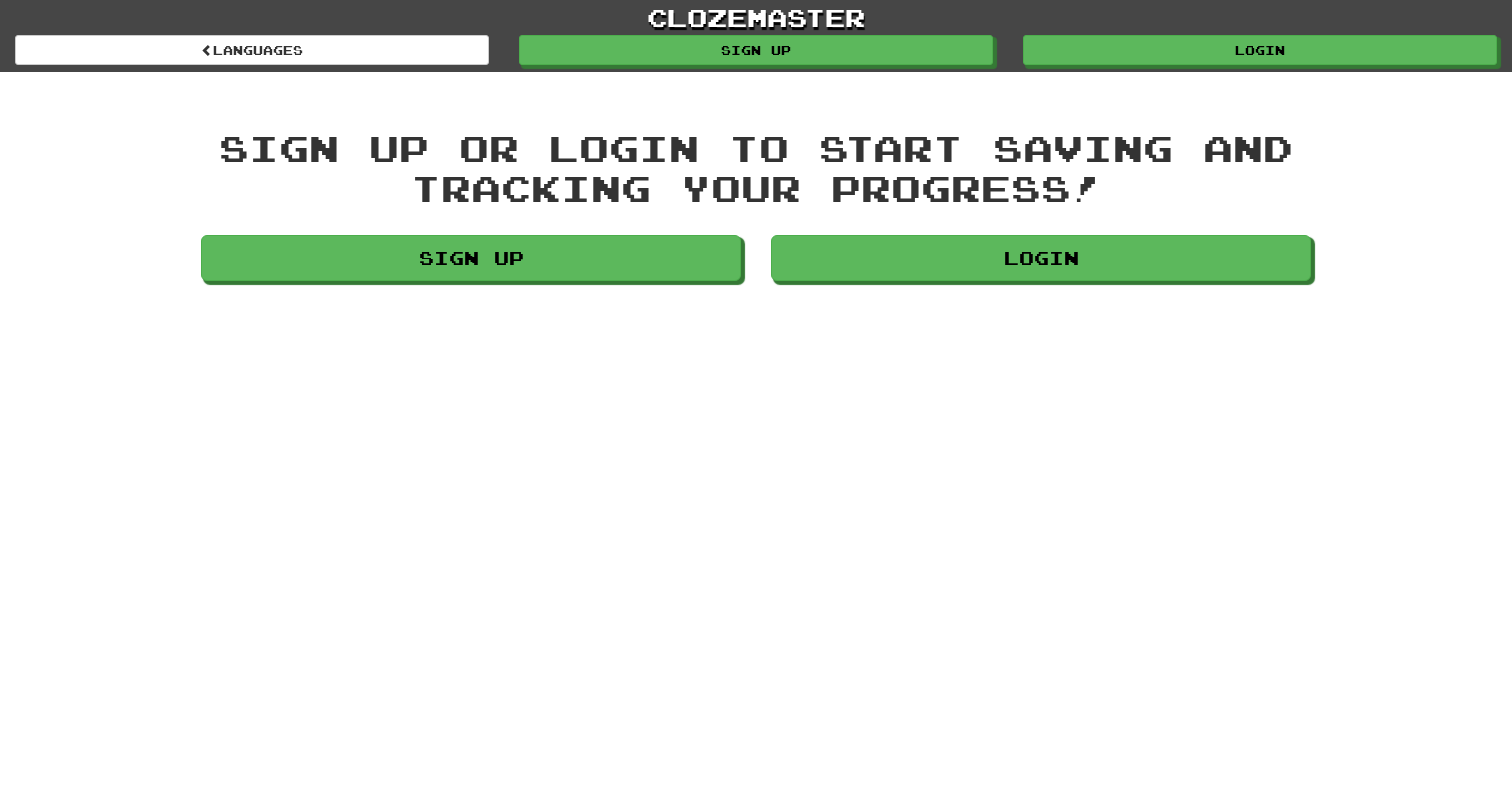 scroll, scrollTop: 0, scrollLeft: 0, axis: both 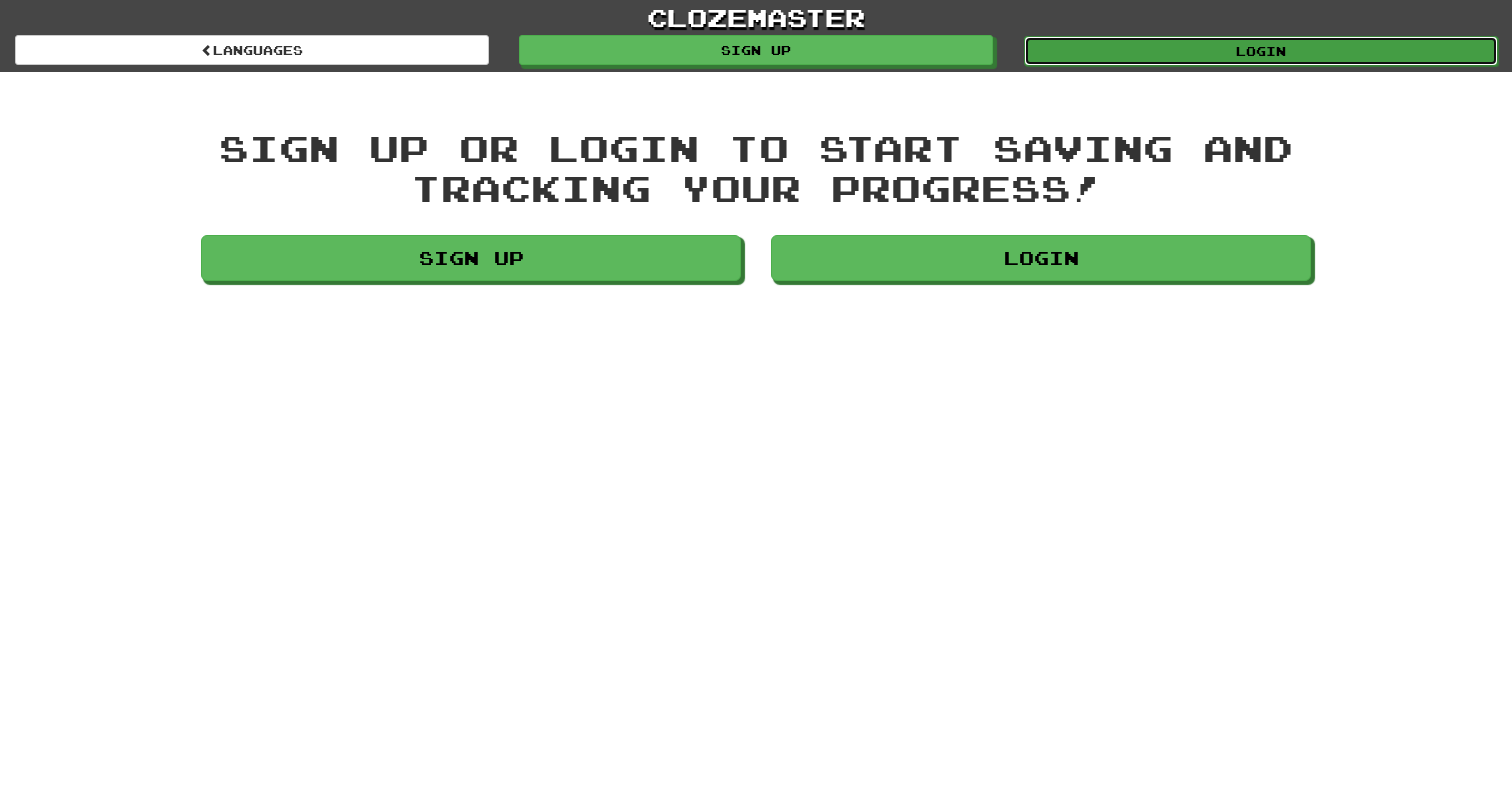 click on "Login" at bounding box center (1261, 51) 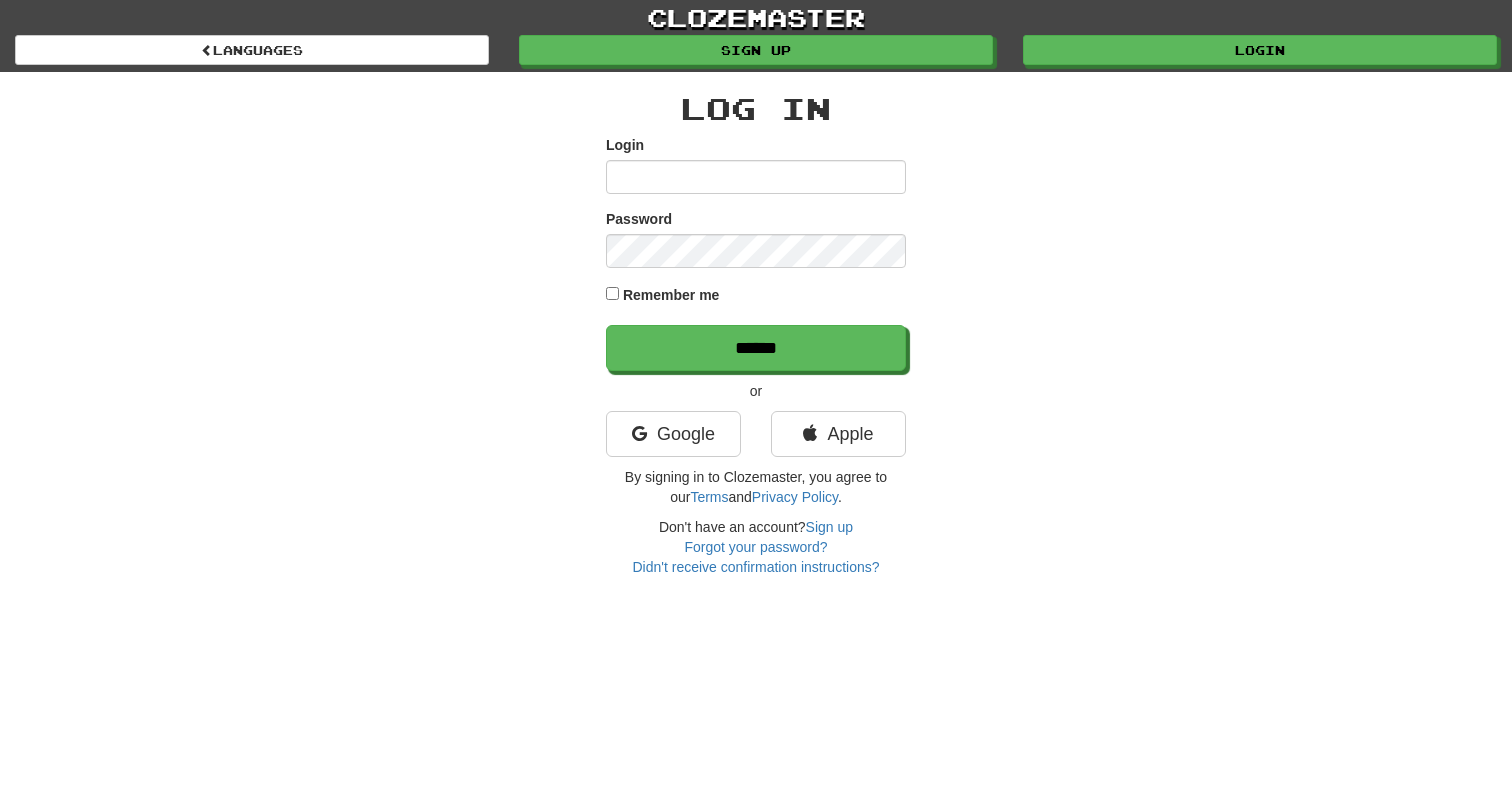 scroll, scrollTop: 0, scrollLeft: 0, axis: both 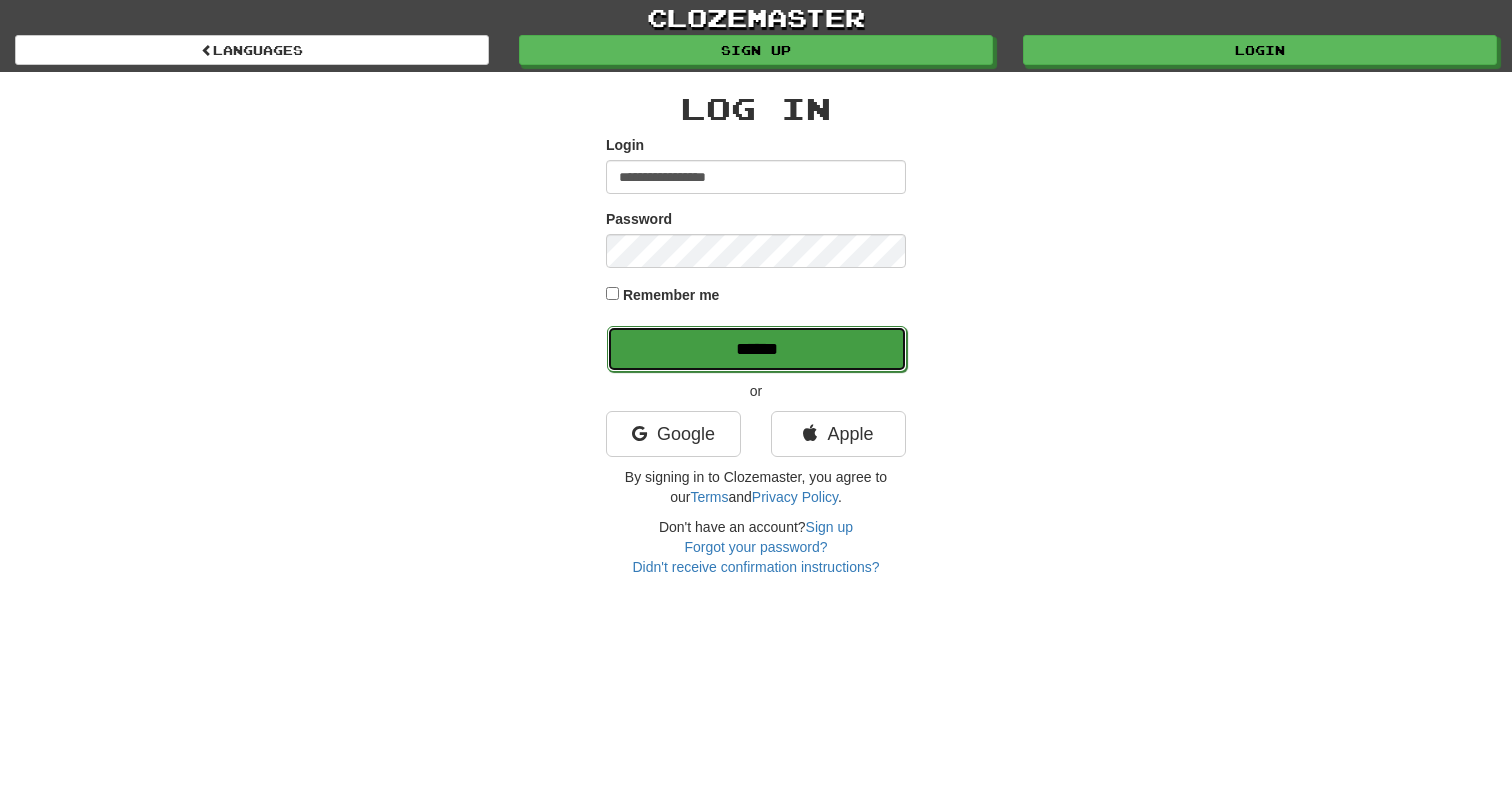 click on "******" at bounding box center (757, 349) 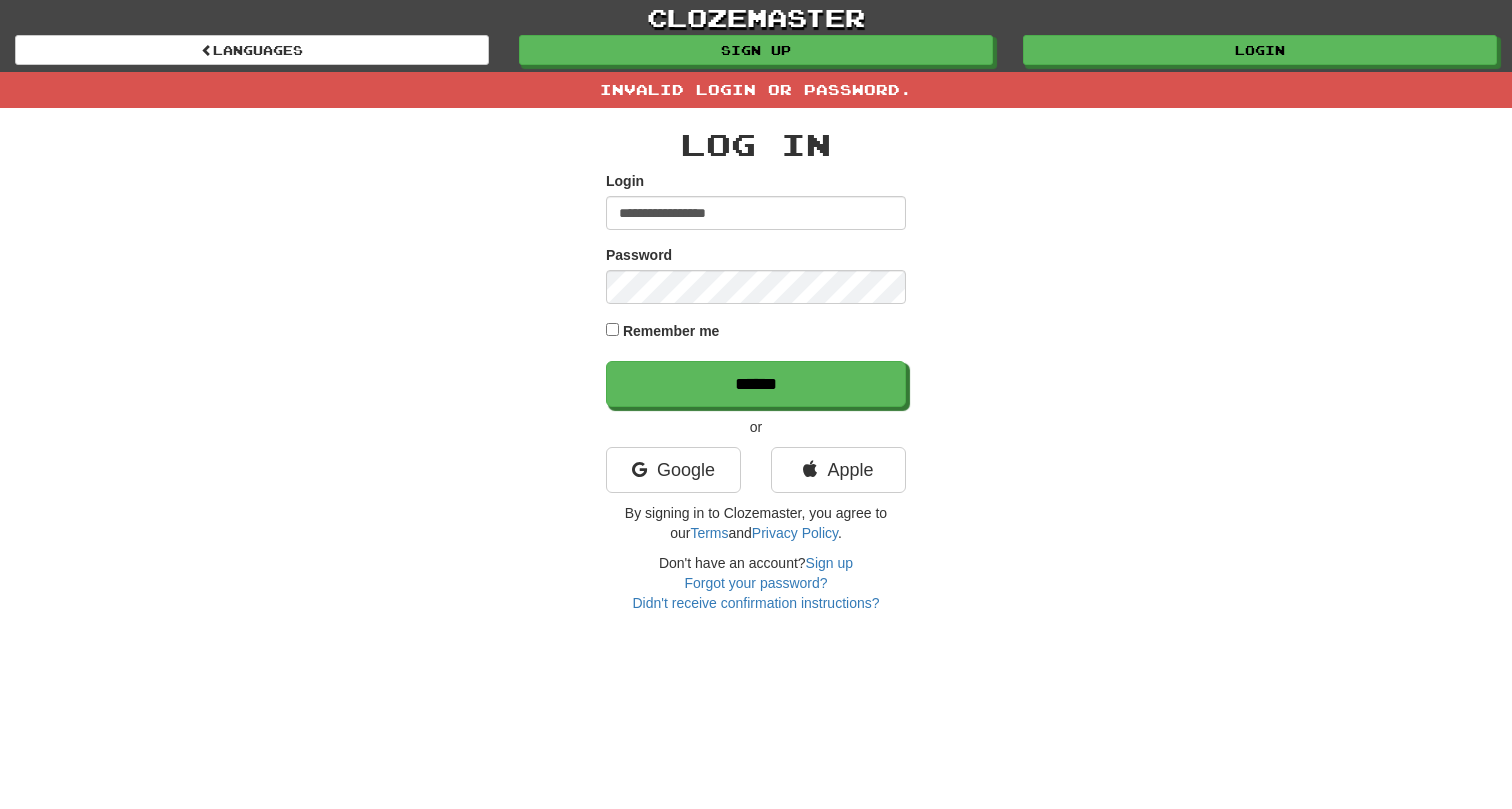 scroll, scrollTop: 0, scrollLeft: 0, axis: both 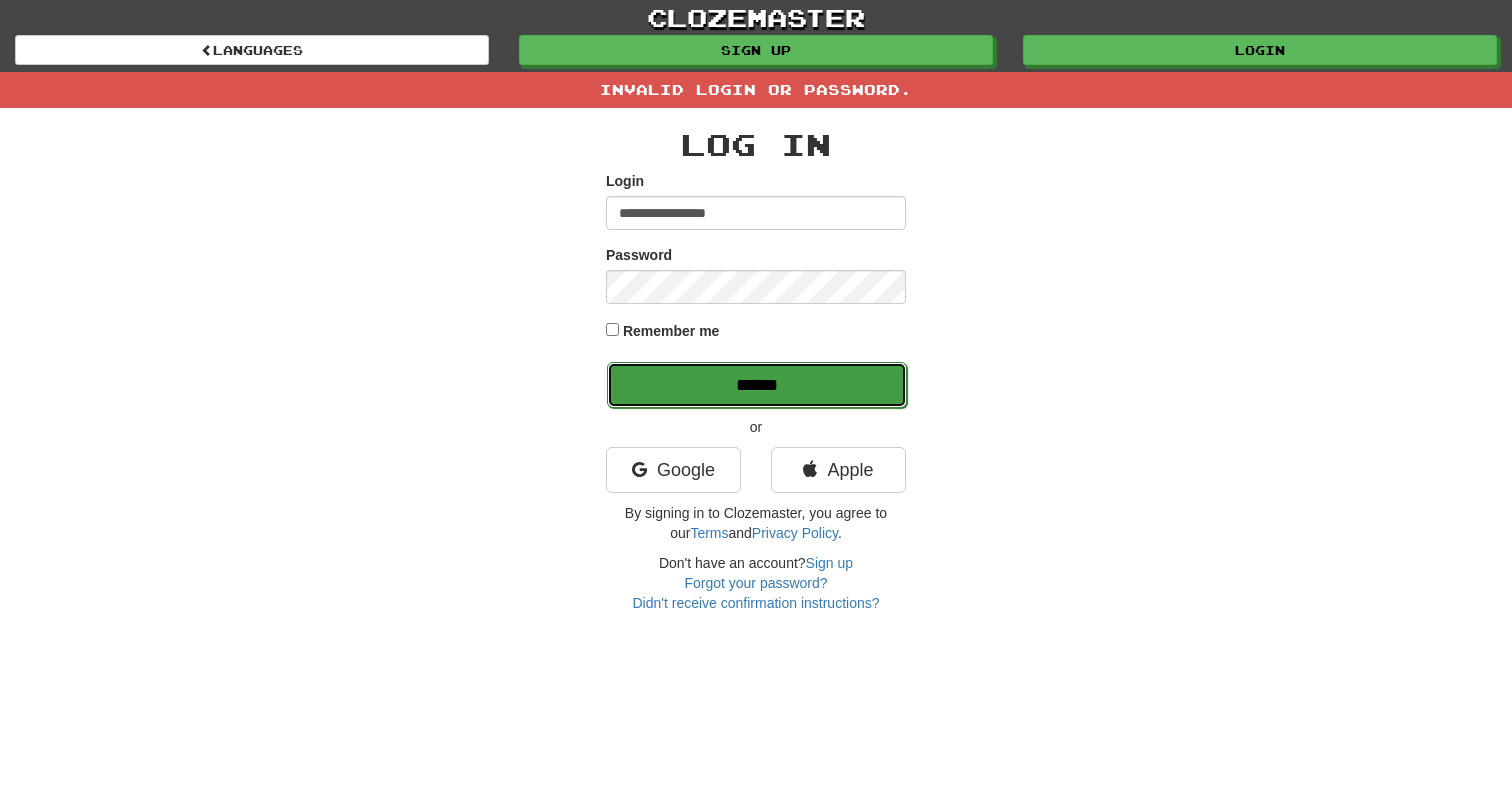 click on "******" at bounding box center [757, 385] 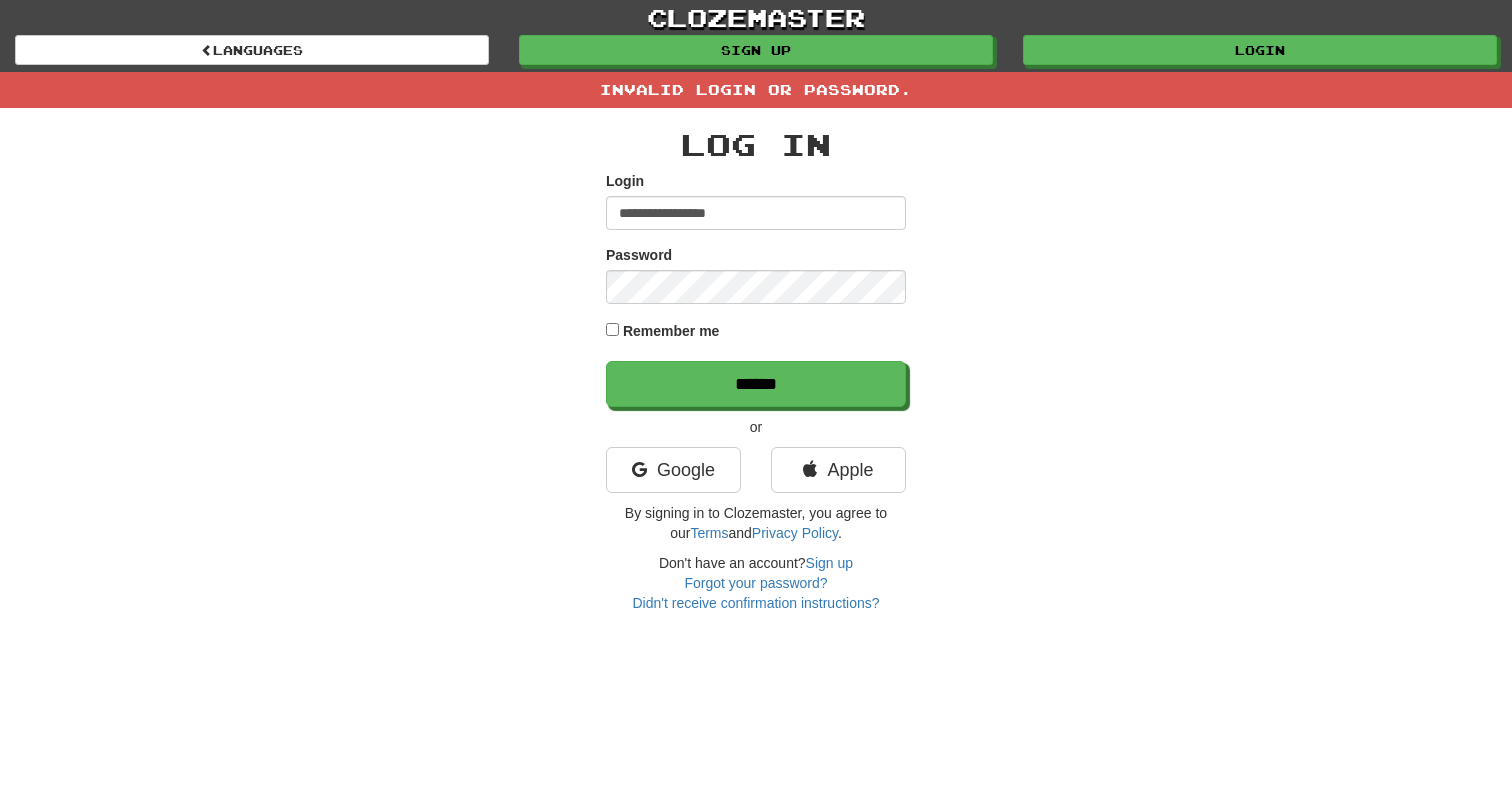 scroll, scrollTop: 0, scrollLeft: 0, axis: both 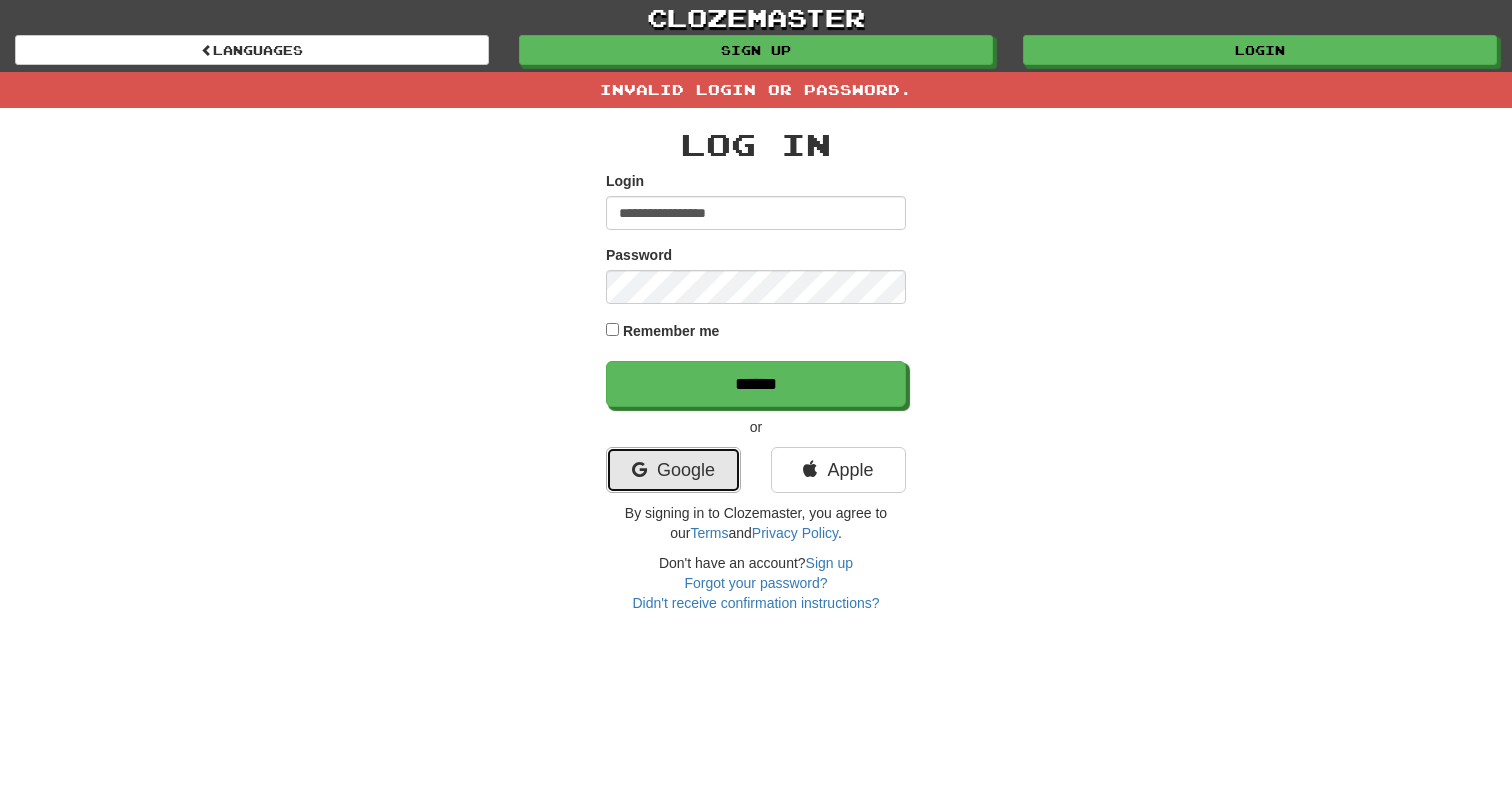 click on "Google" at bounding box center [673, 470] 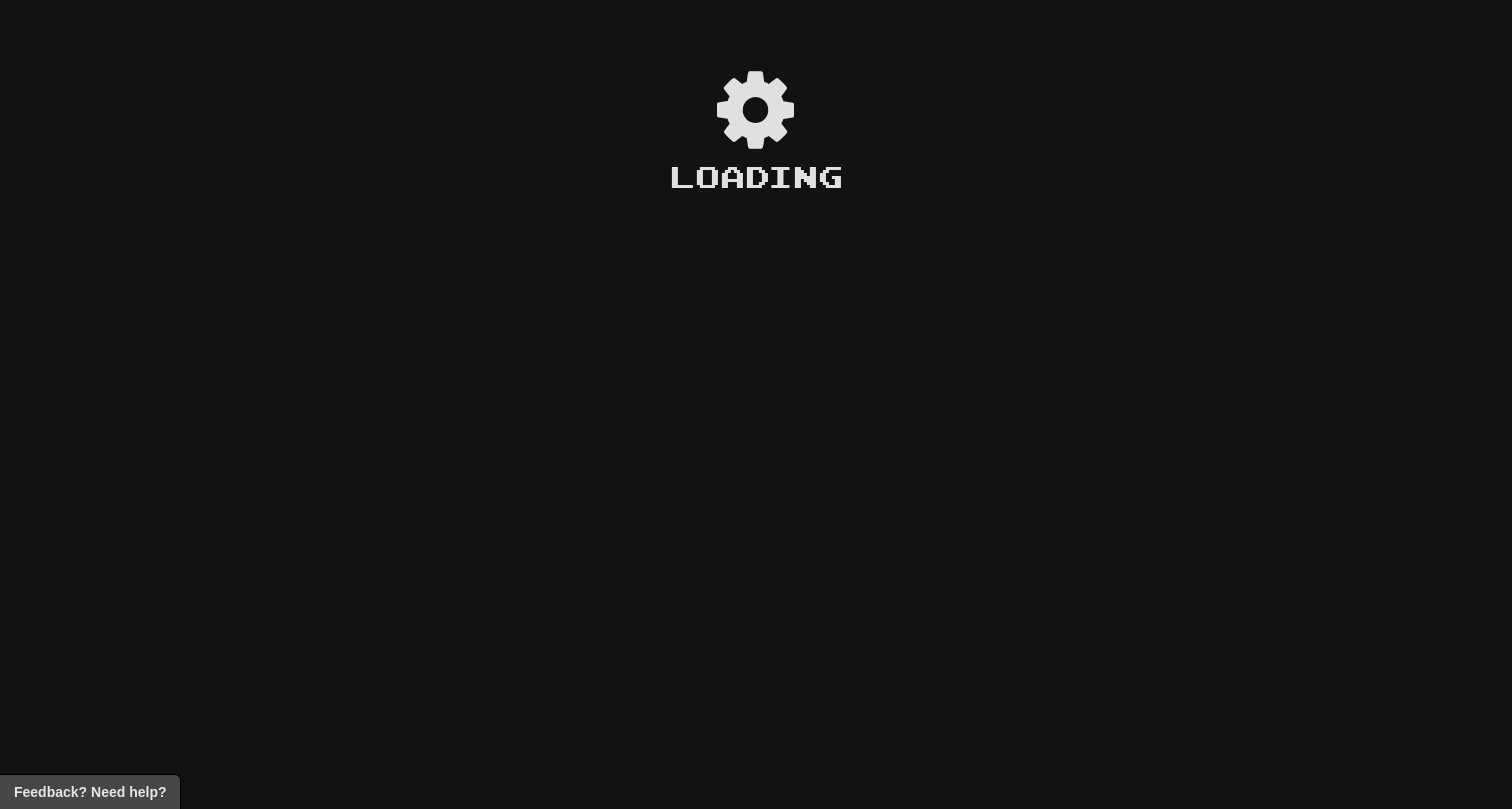 scroll, scrollTop: 0, scrollLeft: 0, axis: both 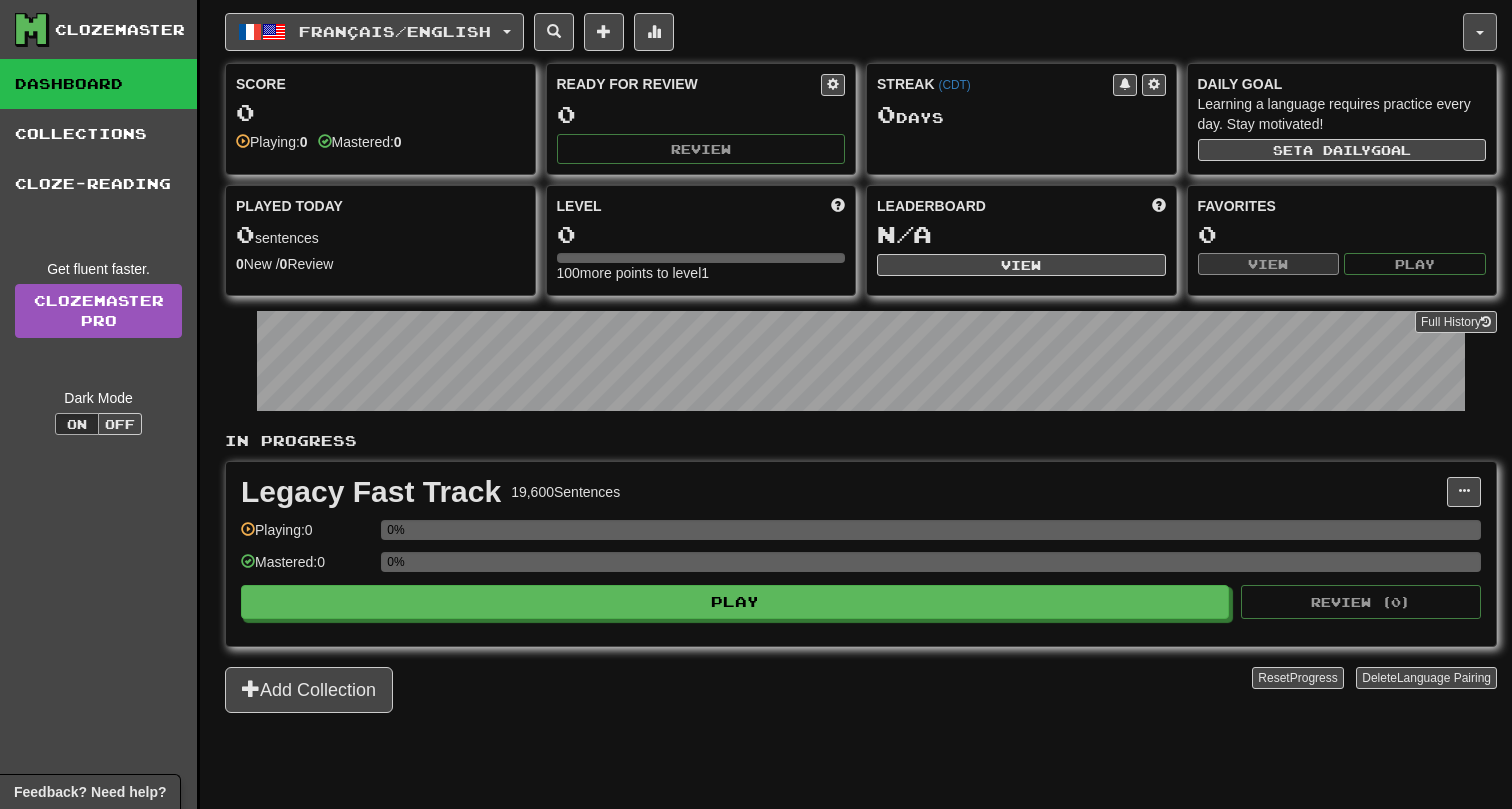 click at bounding box center (1480, 32) 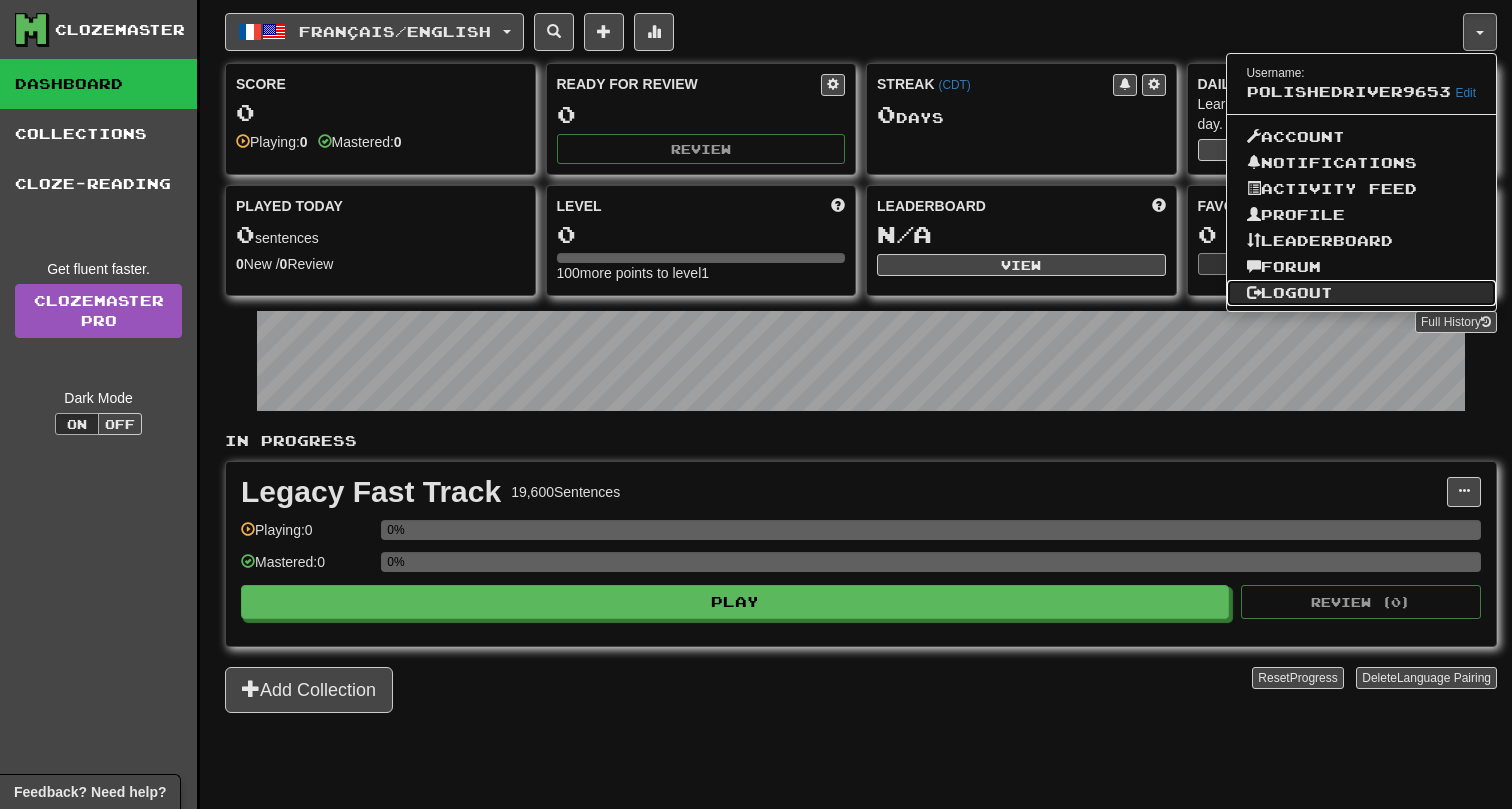 click on "Logout" at bounding box center (1362, 293) 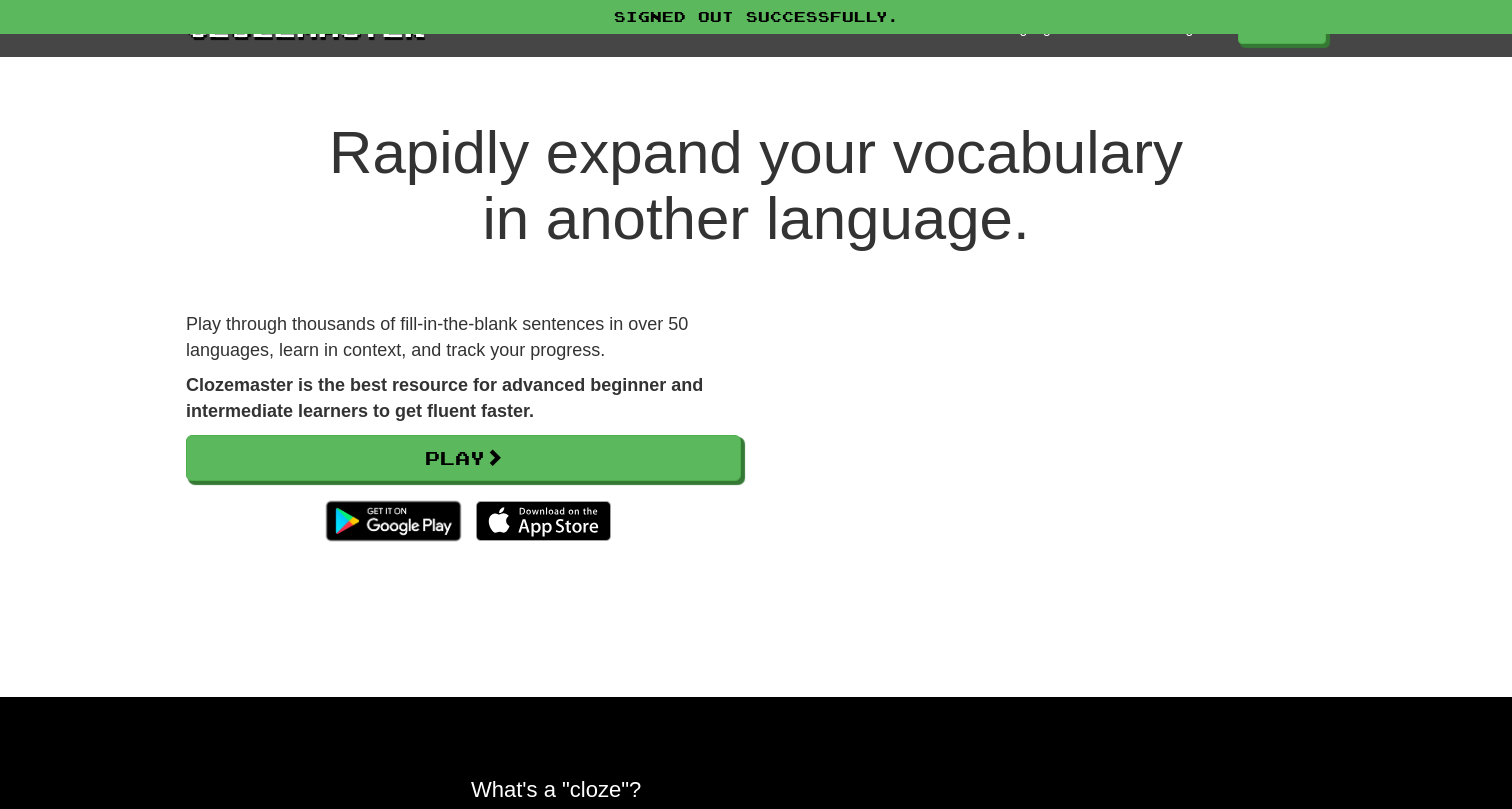 scroll, scrollTop: 0, scrollLeft: 0, axis: both 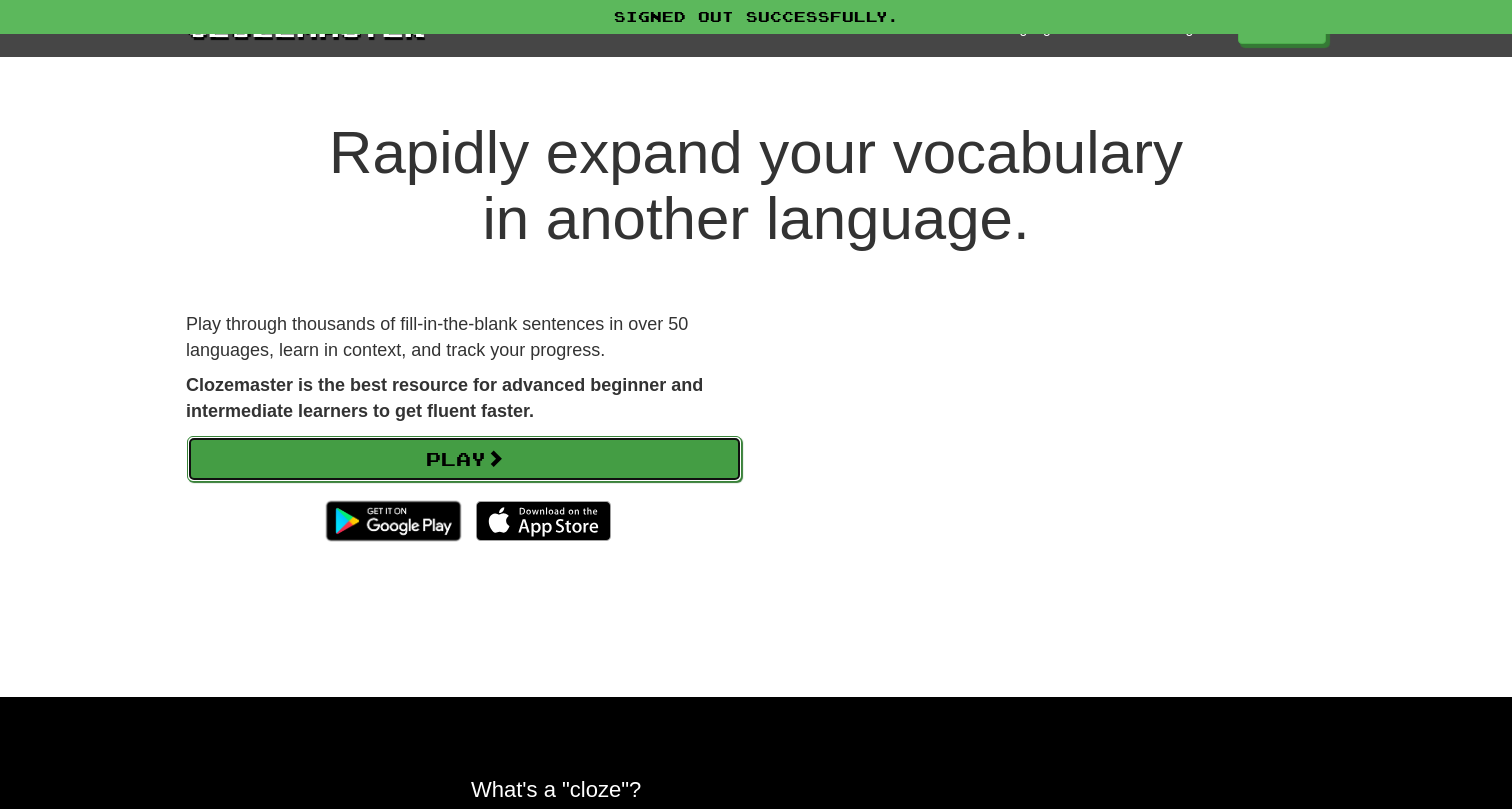 click on "Play" at bounding box center [464, 459] 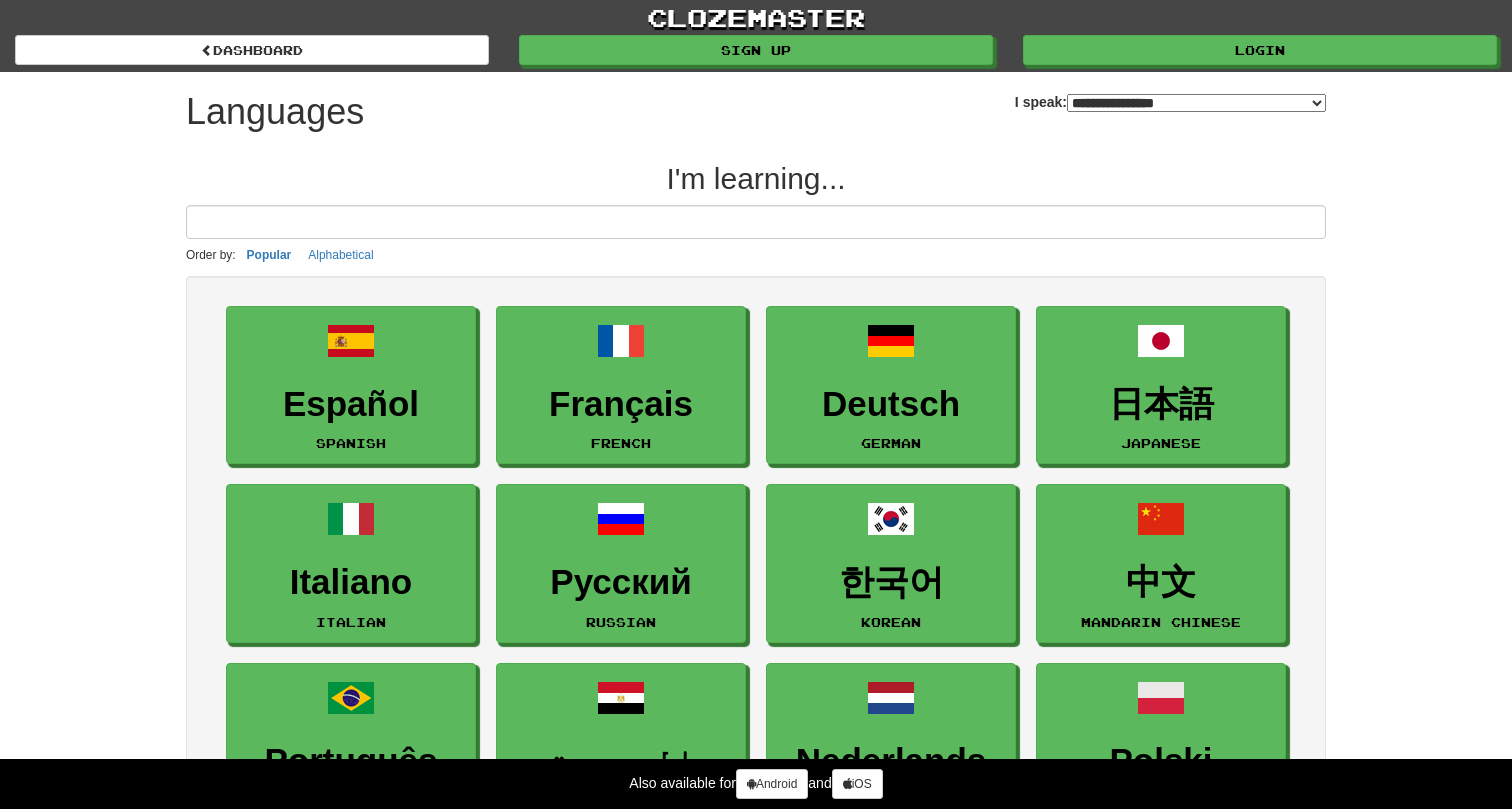 select on "*******" 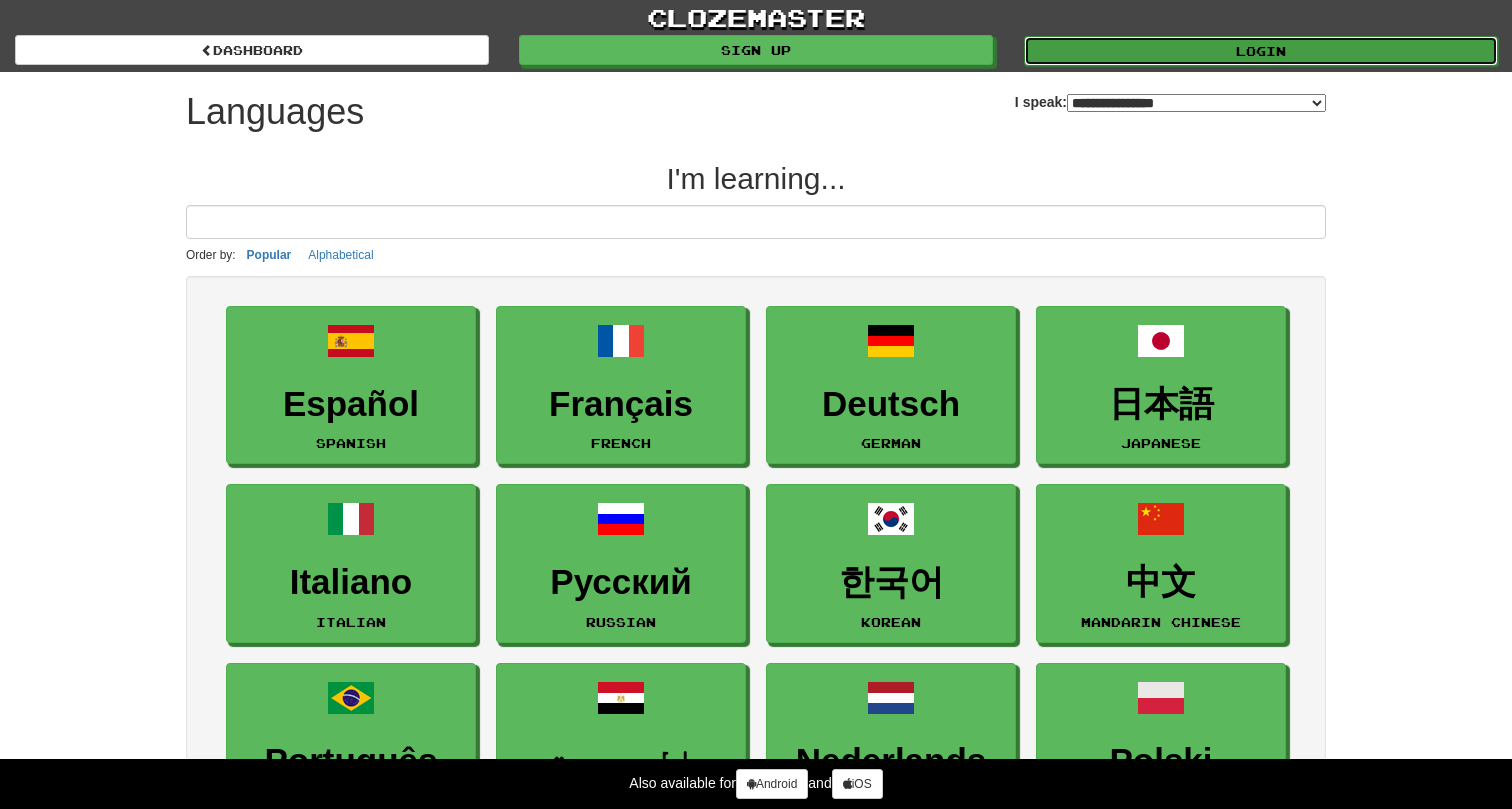 click on "Login" at bounding box center (1261, 51) 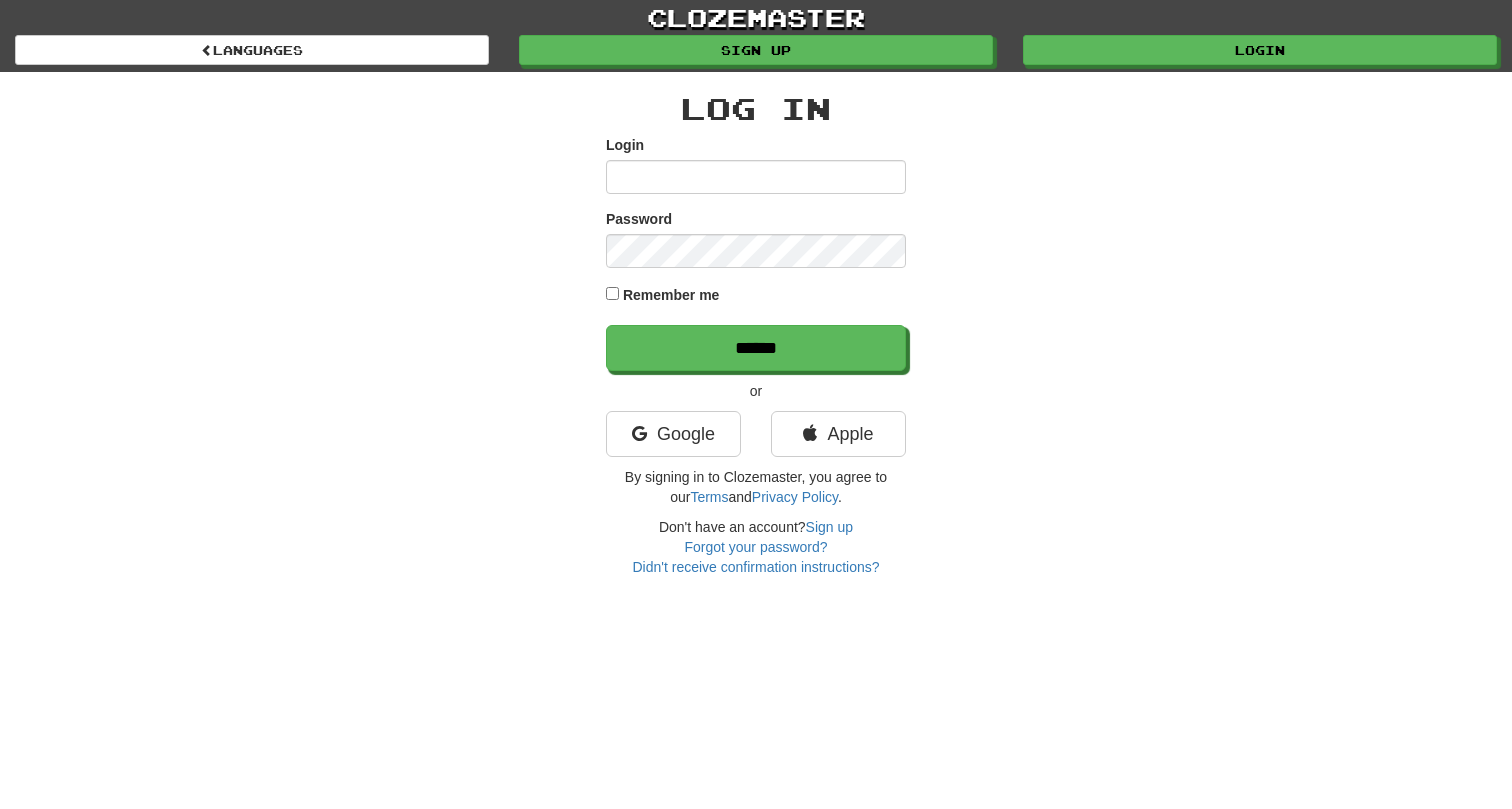 scroll, scrollTop: 0, scrollLeft: 0, axis: both 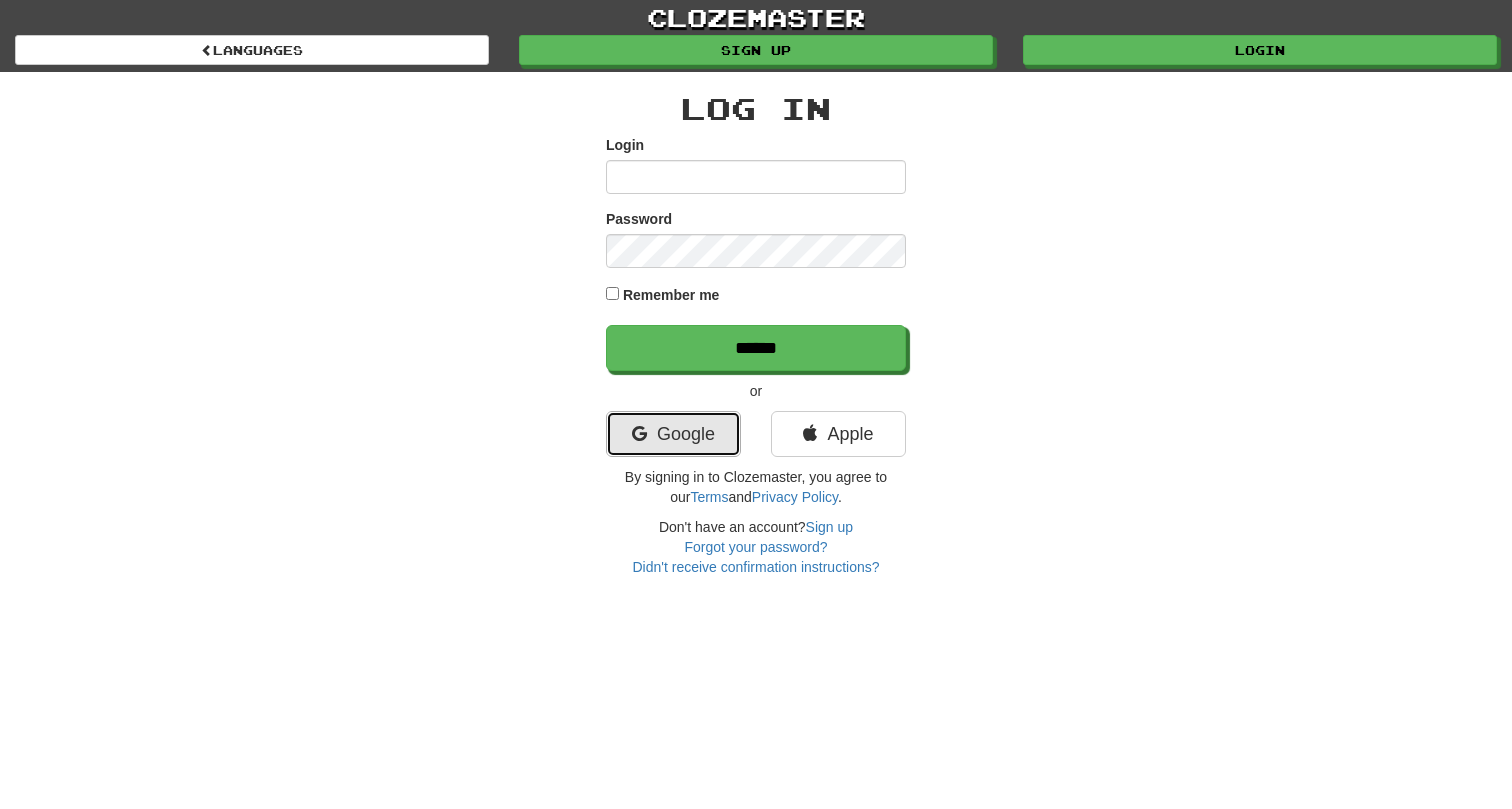 click on "Google" at bounding box center (673, 434) 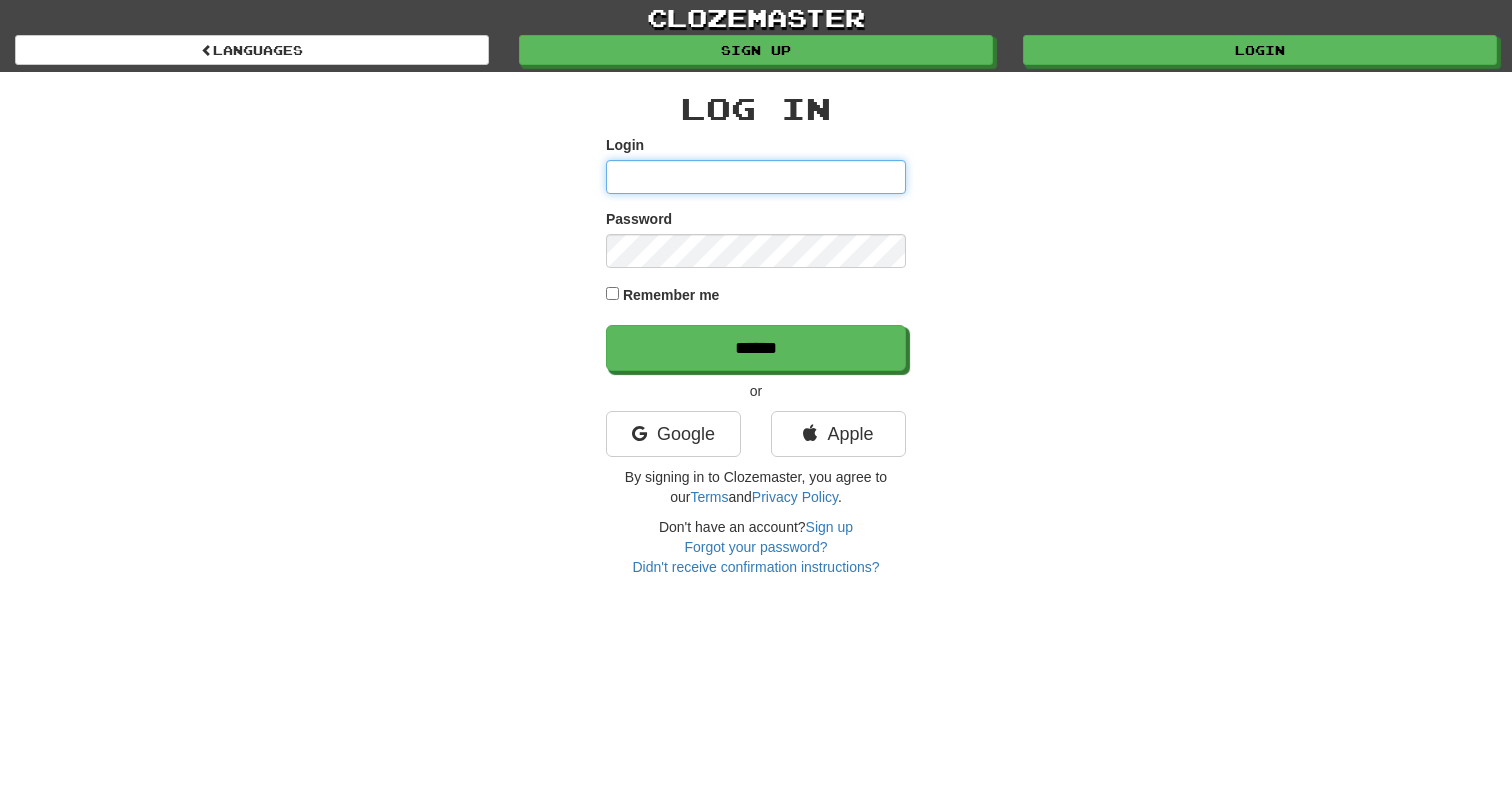 click on "Login" at bounding box center (756, 177) 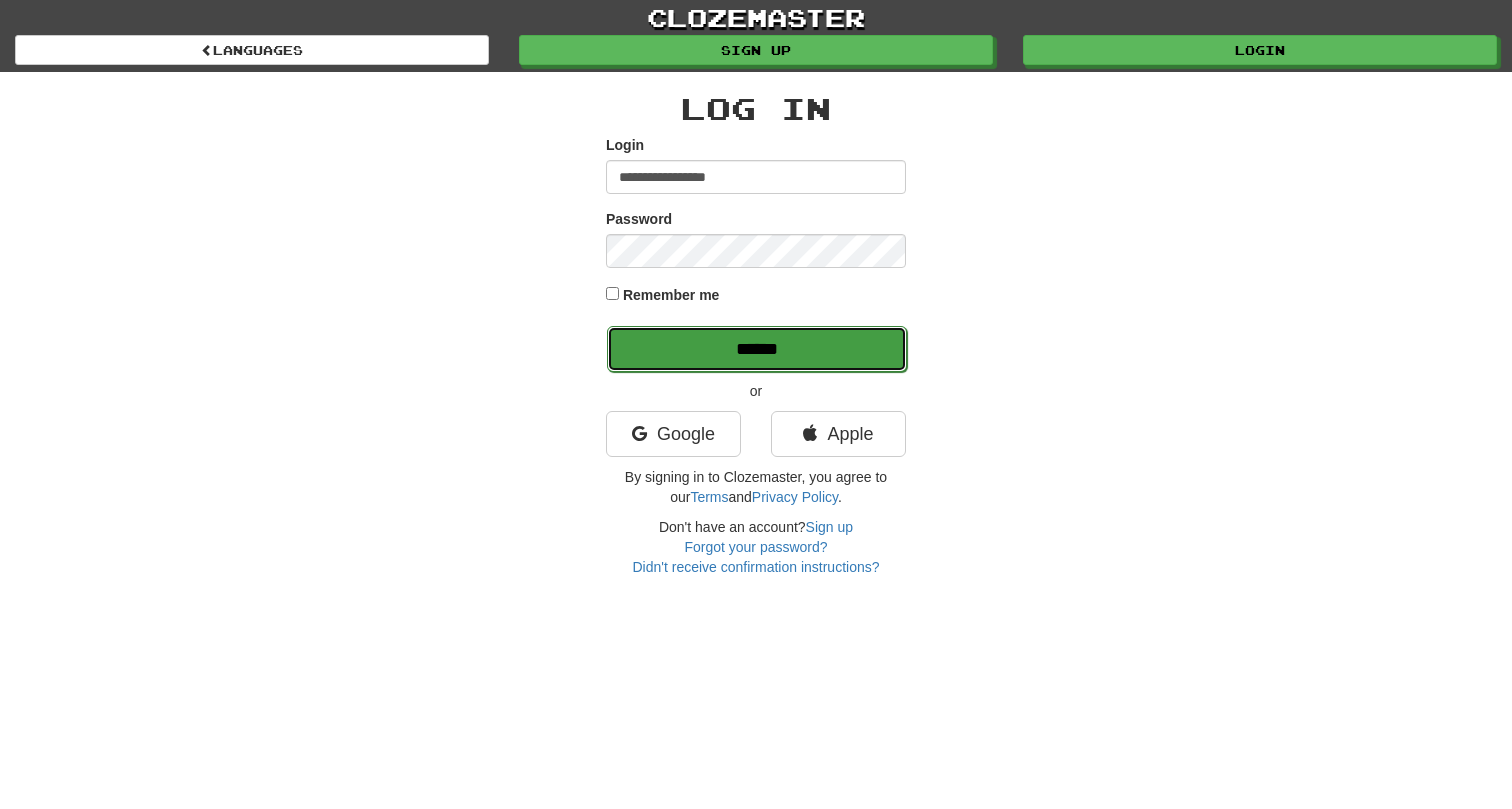 click on "******" at bounding box center [757, 349] 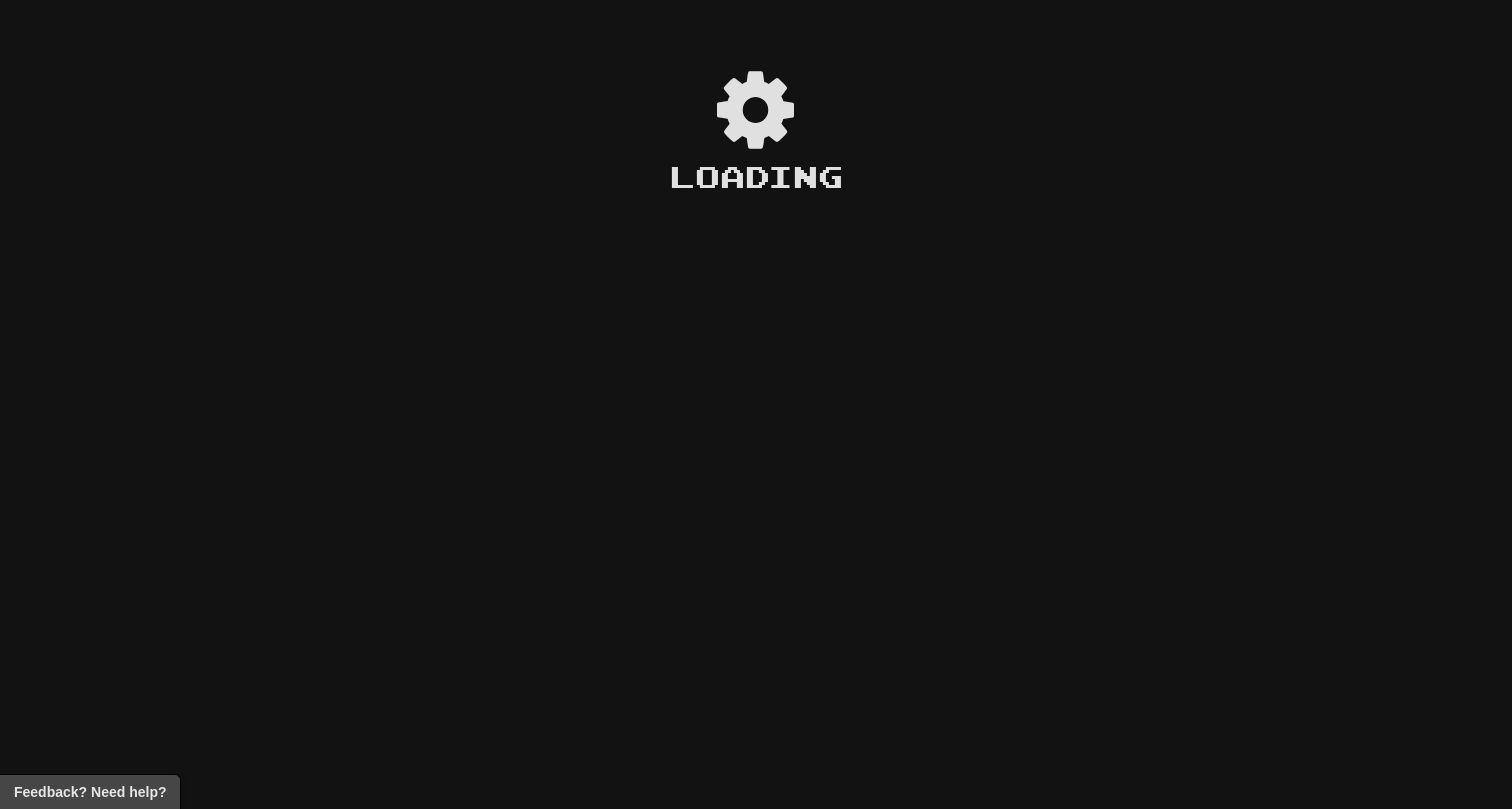 scroll, scrollTop: 0, scrollLeft: 0, axis: both 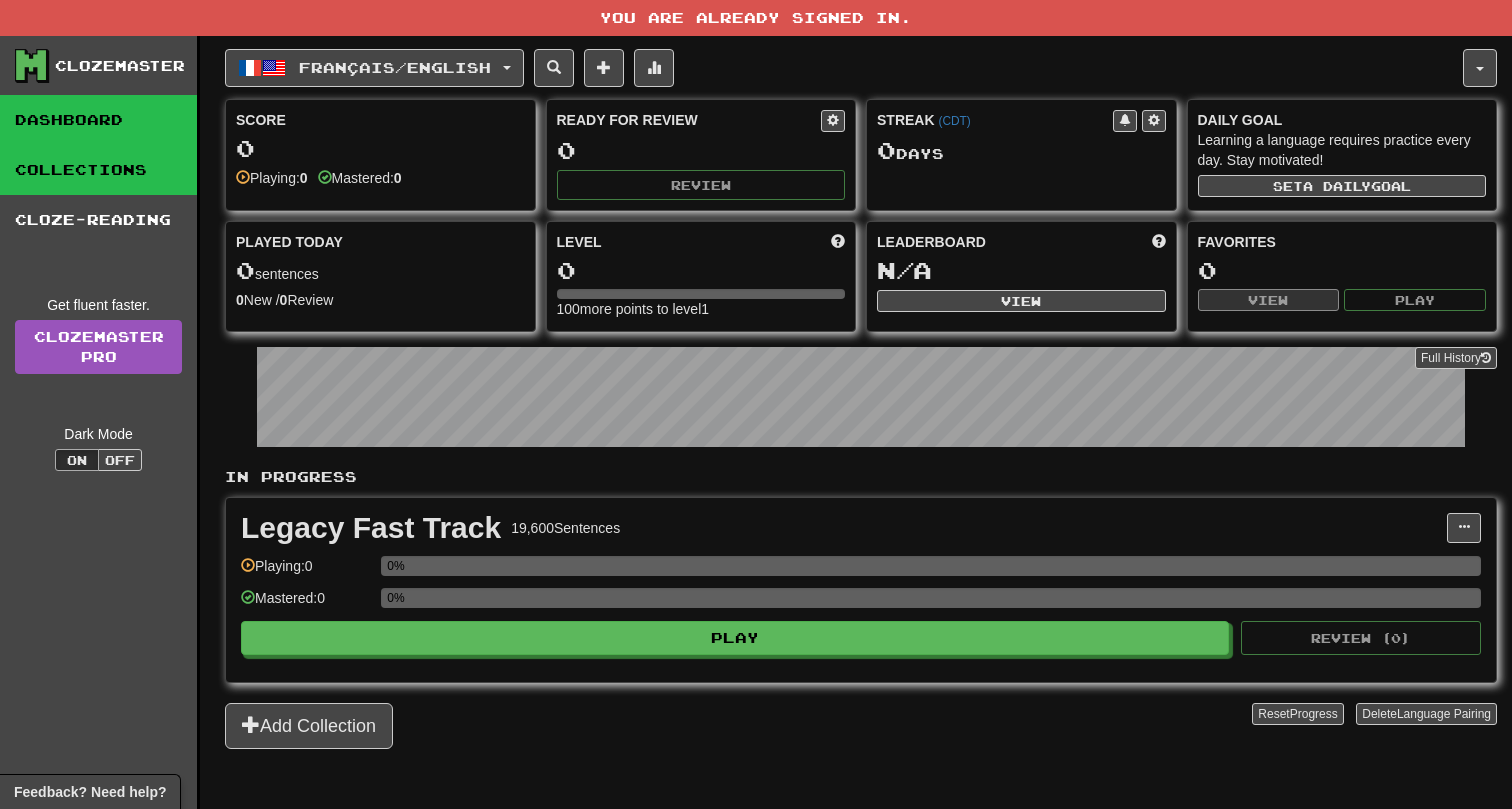 click on "Collections" at bounding box center [98, 170] 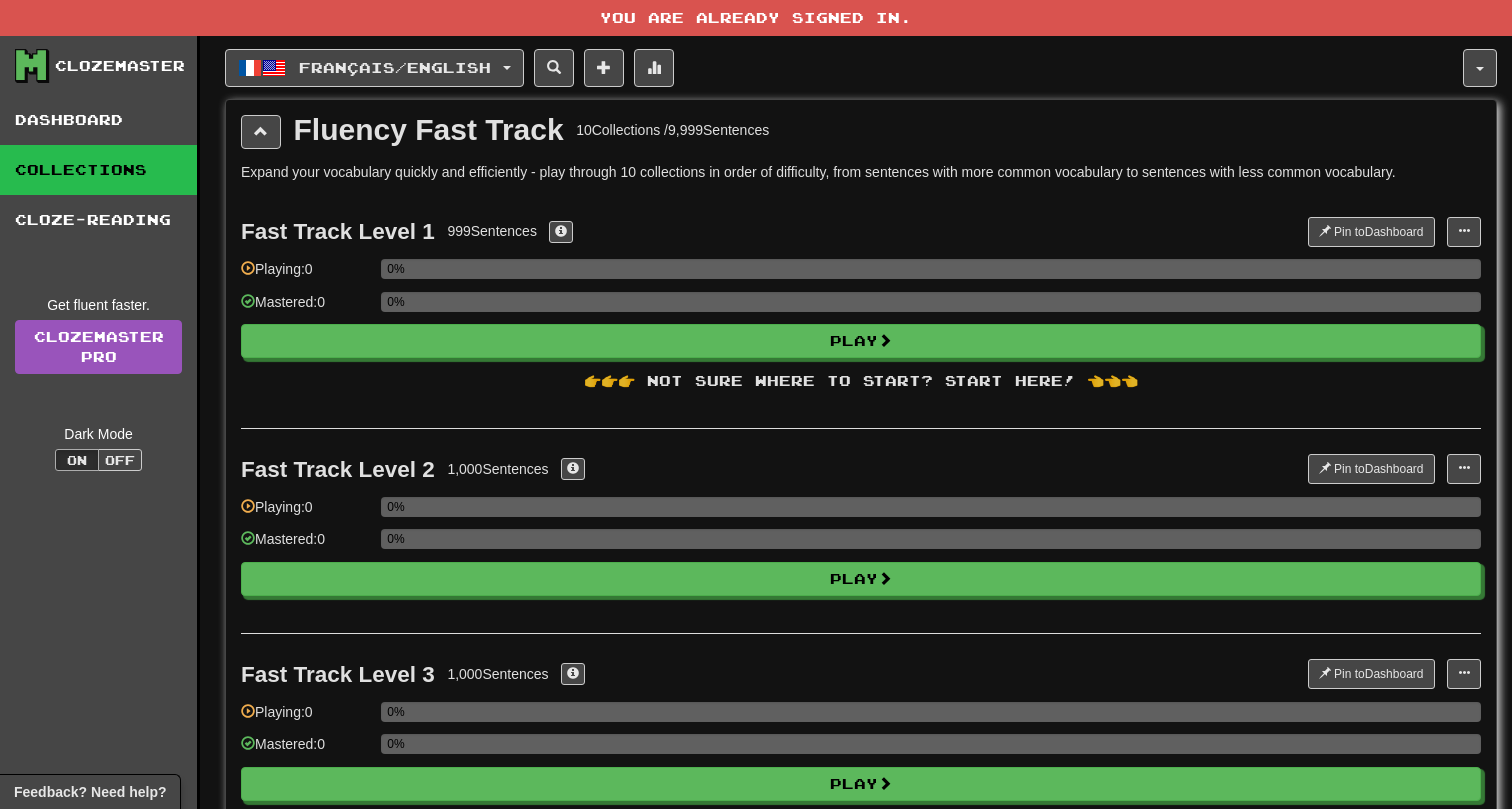 click on "Clozemaster Dashboard Collections Cloze-Reading Get fluent faster. Clozemaster Pro Dark Mode On Off" at bounding box center (100, 1627) 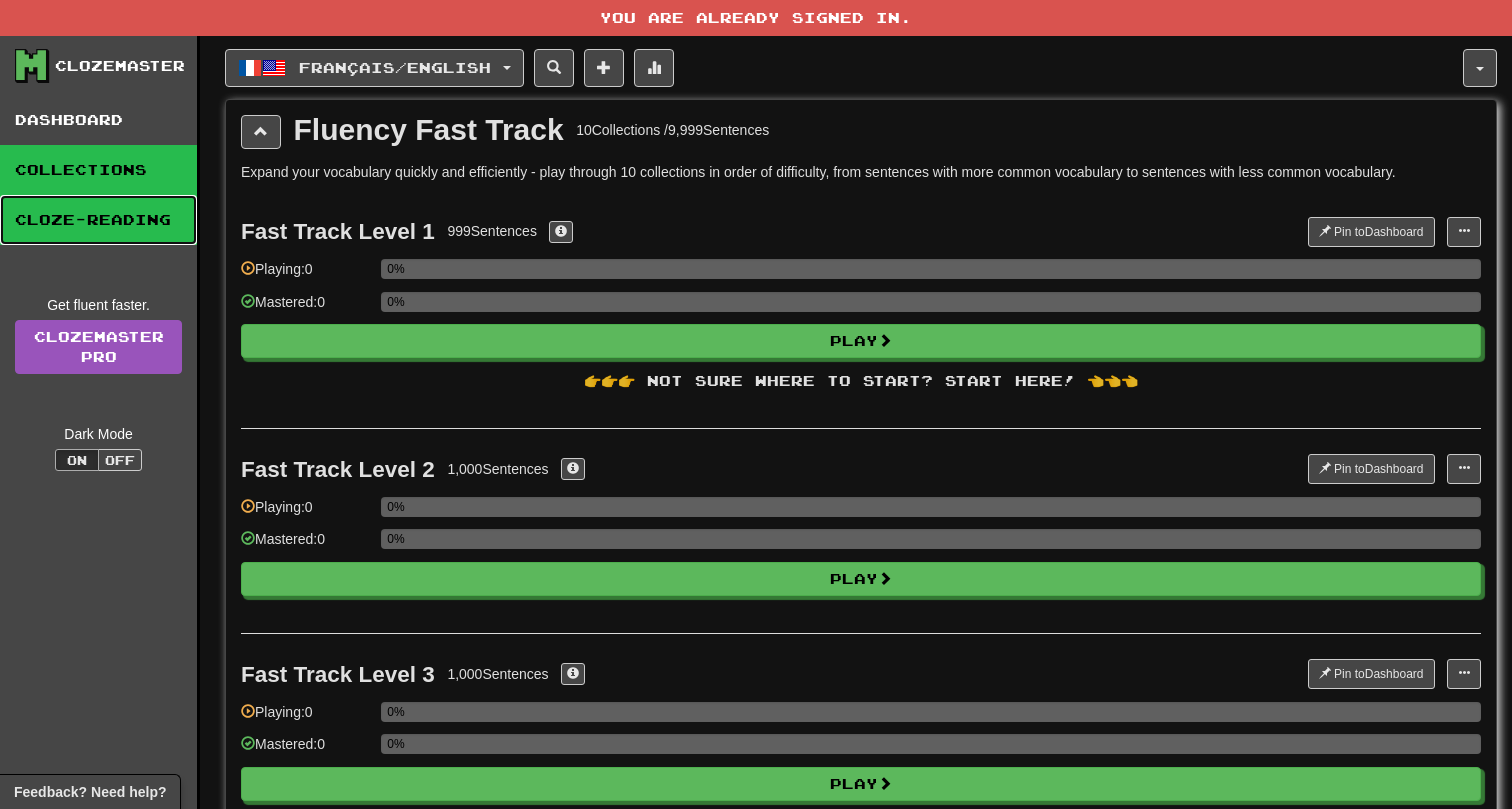 click on "Cloze-Reading" at bounding box center [98, 220] 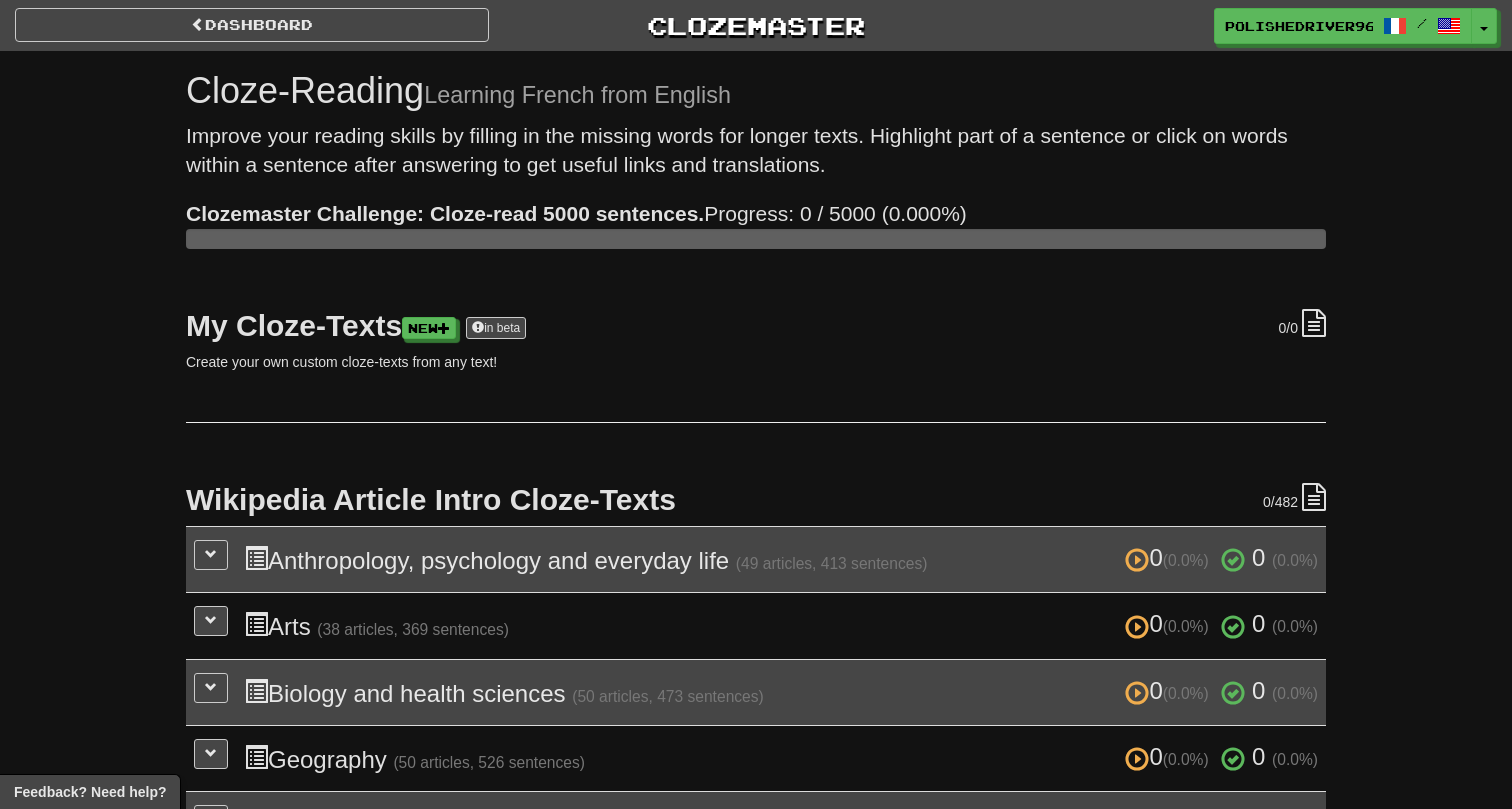 scroll, scrollTop: 0, scrollLeft: 0, axis: both 